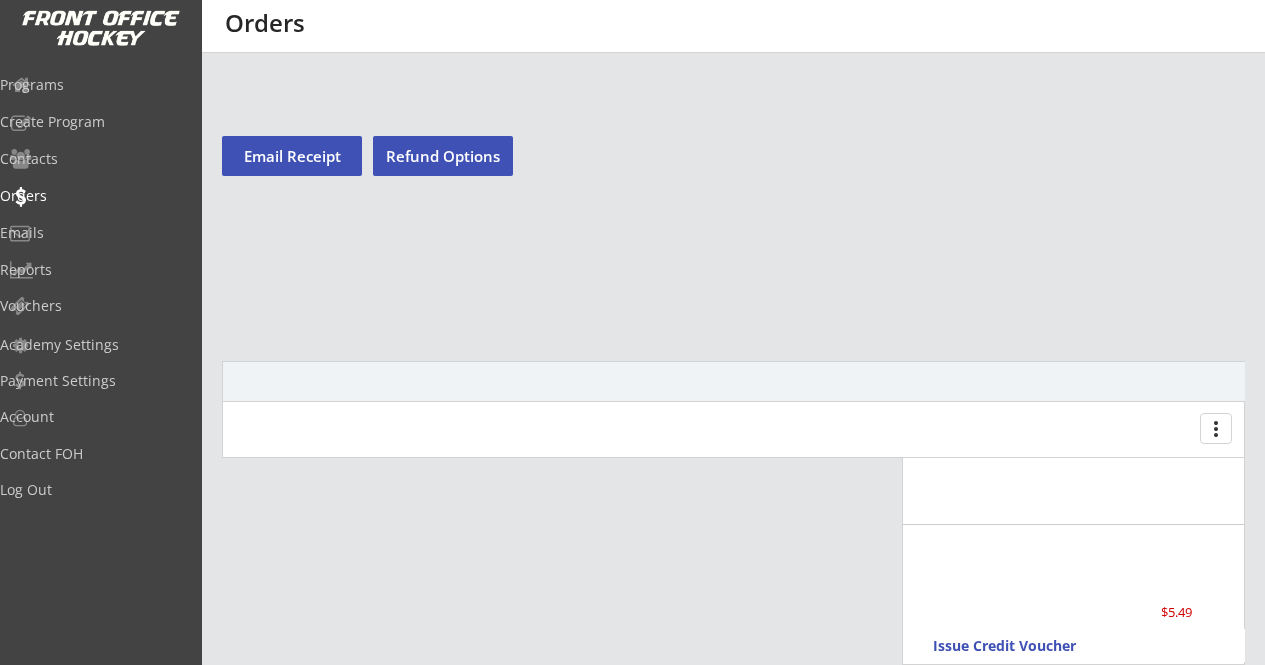 scroll, scrollTop: 0, scrollLeft: 0, axis: both 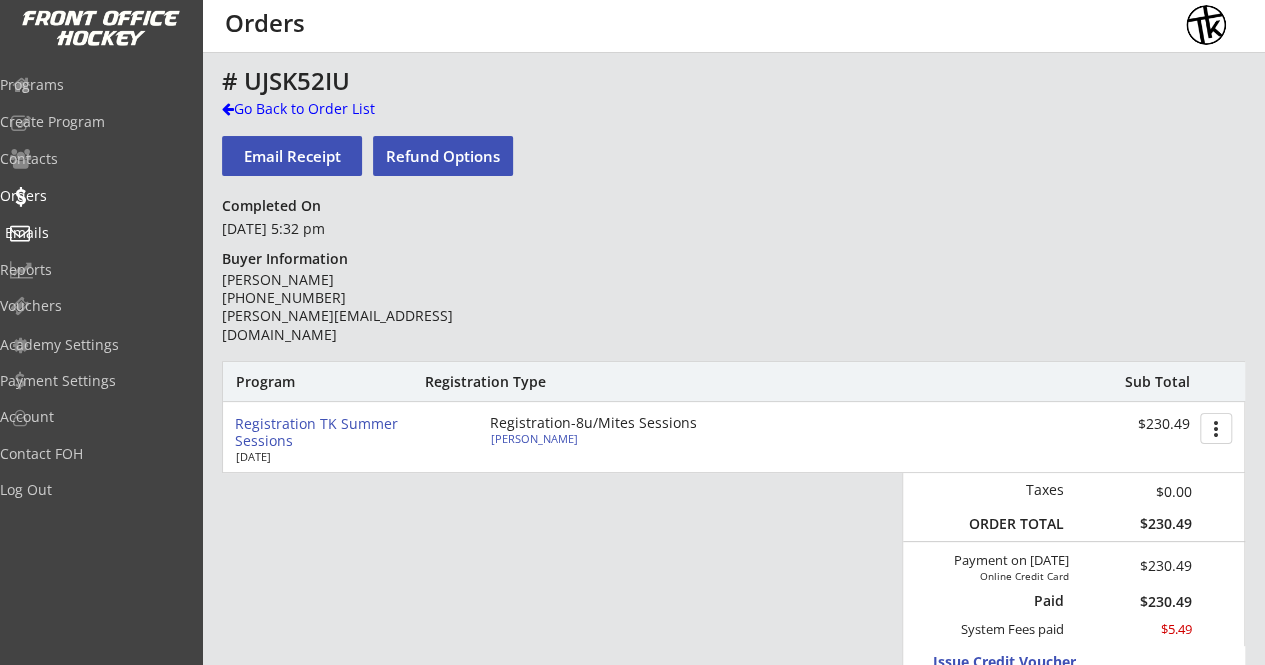 click on "Emails" at bounding box center [95, 233] 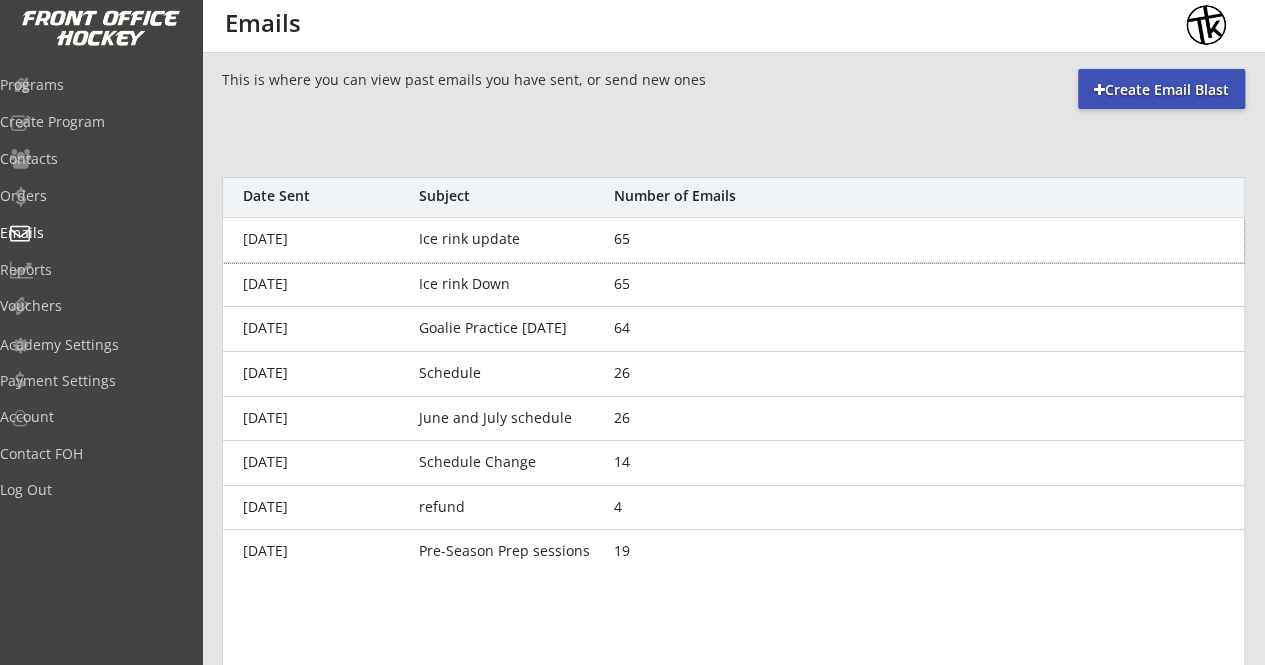 click on "[DATE] Ice rink update  65" at bounding box center [733, 240] 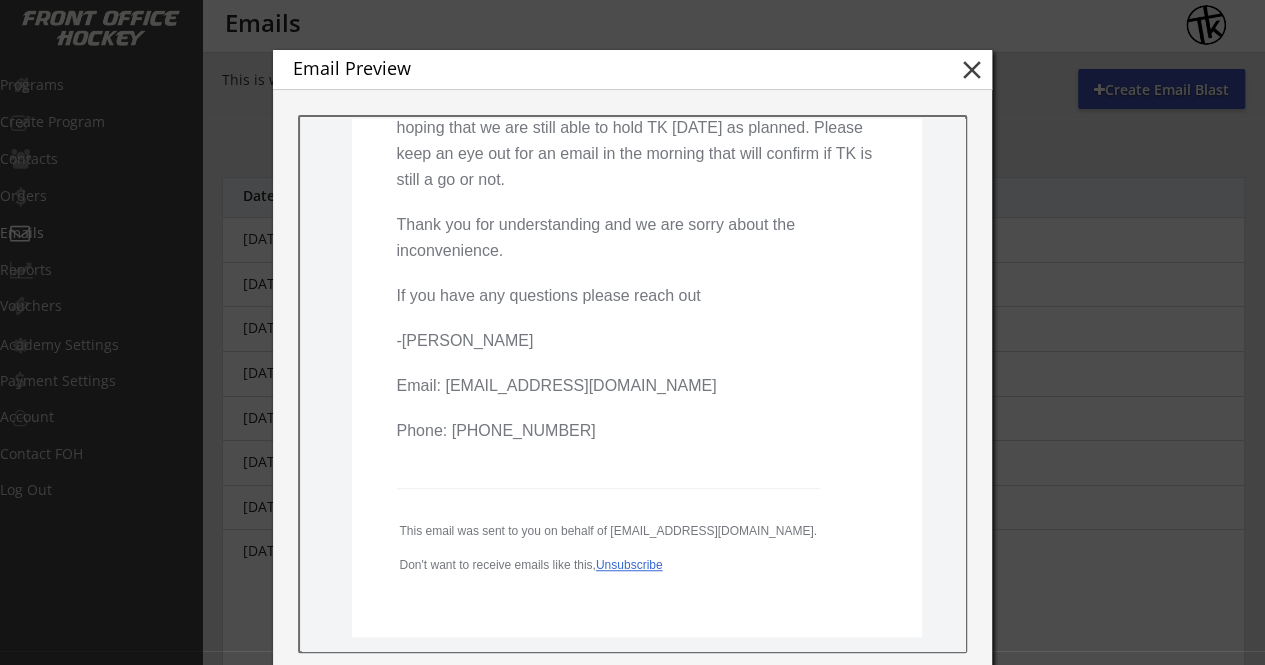 scroll, scrollTop: 0, scrollLeft: 0, axis: both 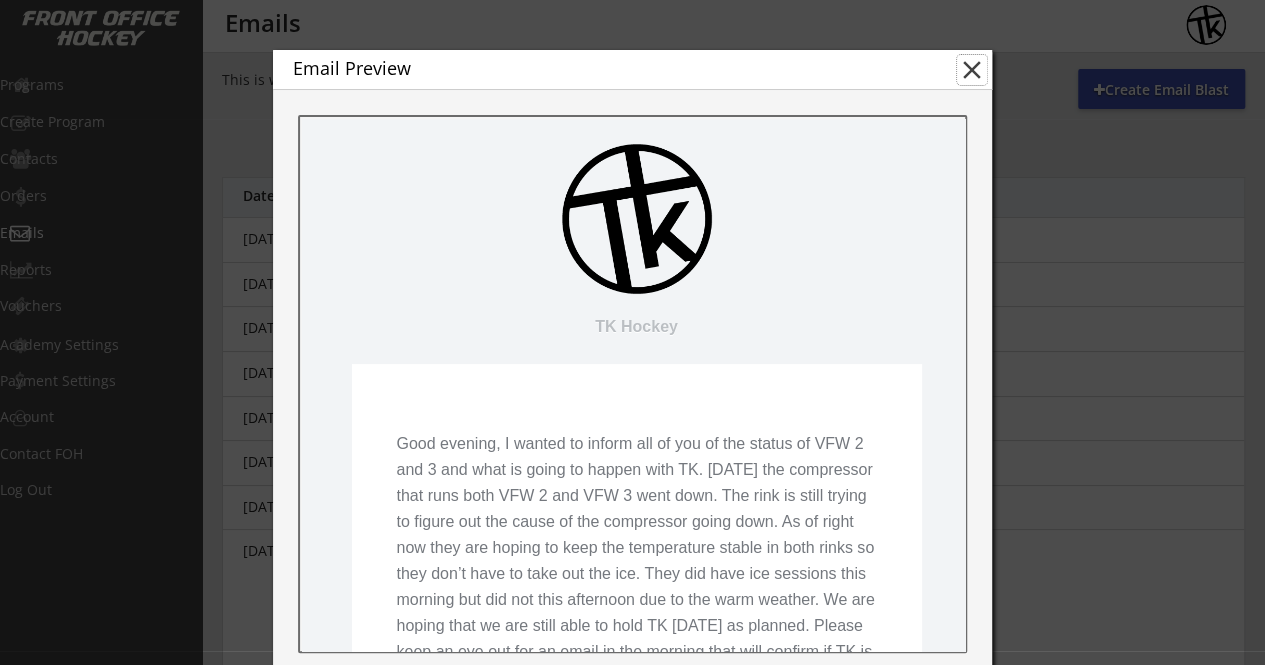 click on "close" at bounding box center (972, 70) 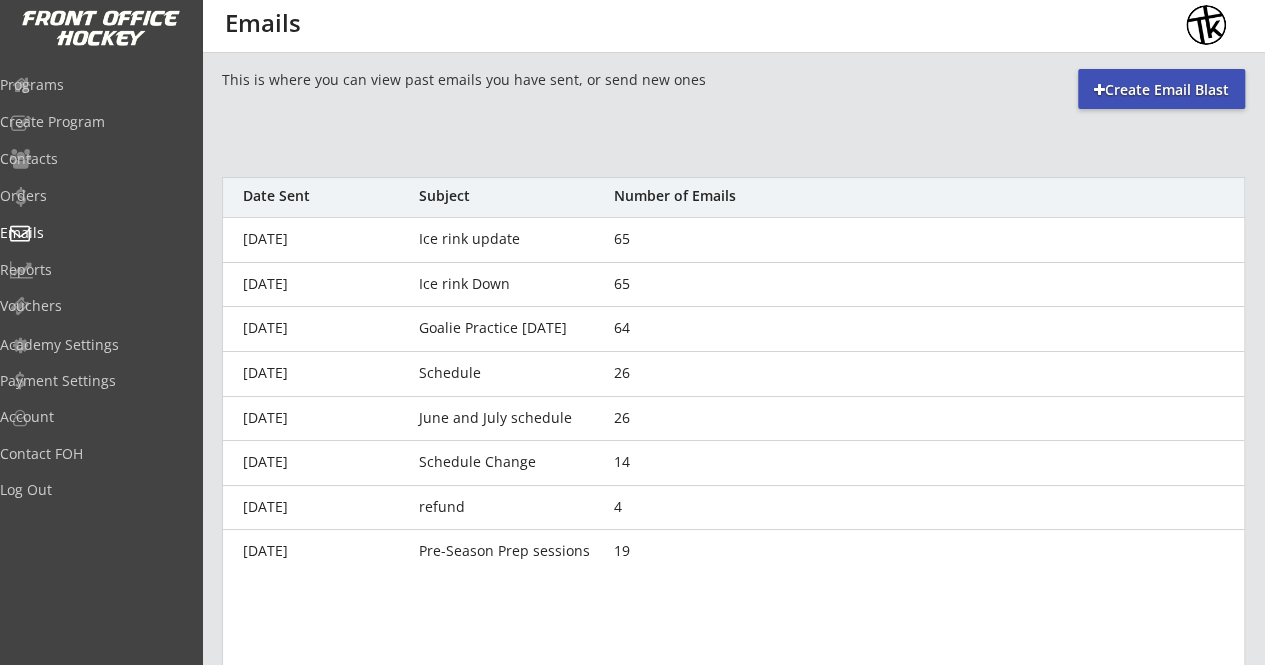 click on "This is where you can view past emails you have sent, or send new ones   Create Email Blast Date Sent Subject Number of Emails [DATE] Ice rink update  65 [DATE] Ice rink Down  65 [DATE] Goalie Practice [DATE]  64 [DATE] Schedule  [DATE] 3, [DATE] and July schedule  26 [DATE] Schedule Change  14 [DATE] refund 4 [DATE] Pre-Season Prep sessions 19" at bounding box center (733, 652) 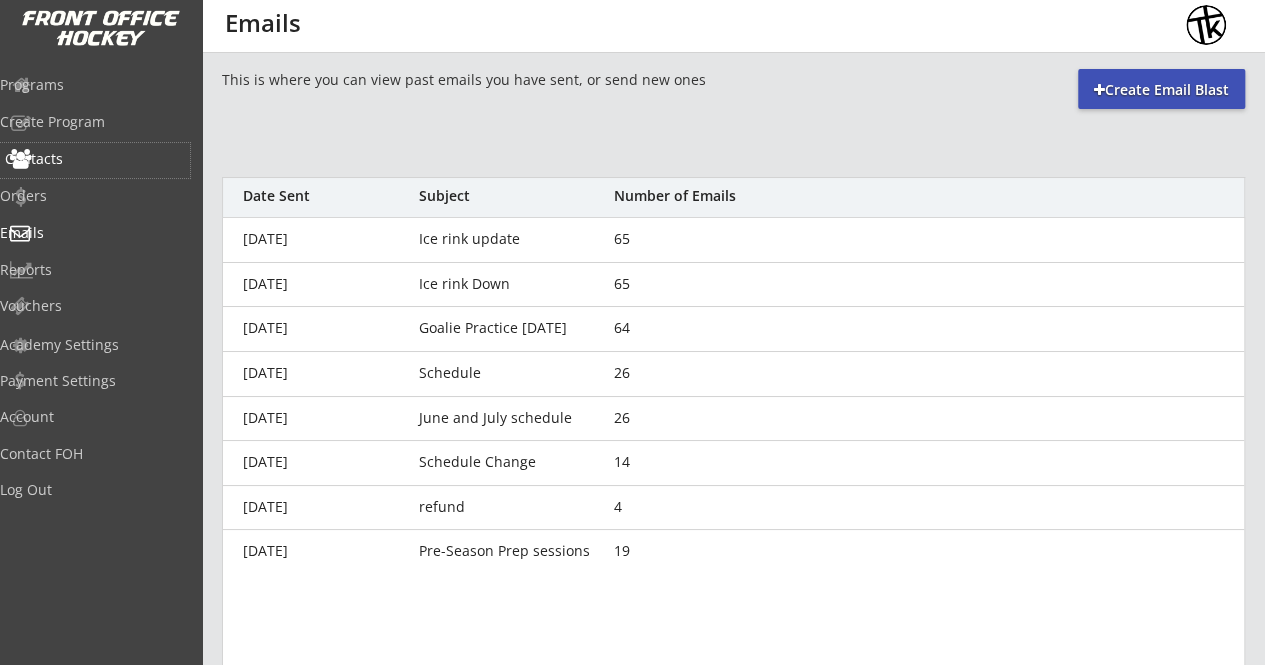 click on "Contacts" at bounding box center [95, 159] 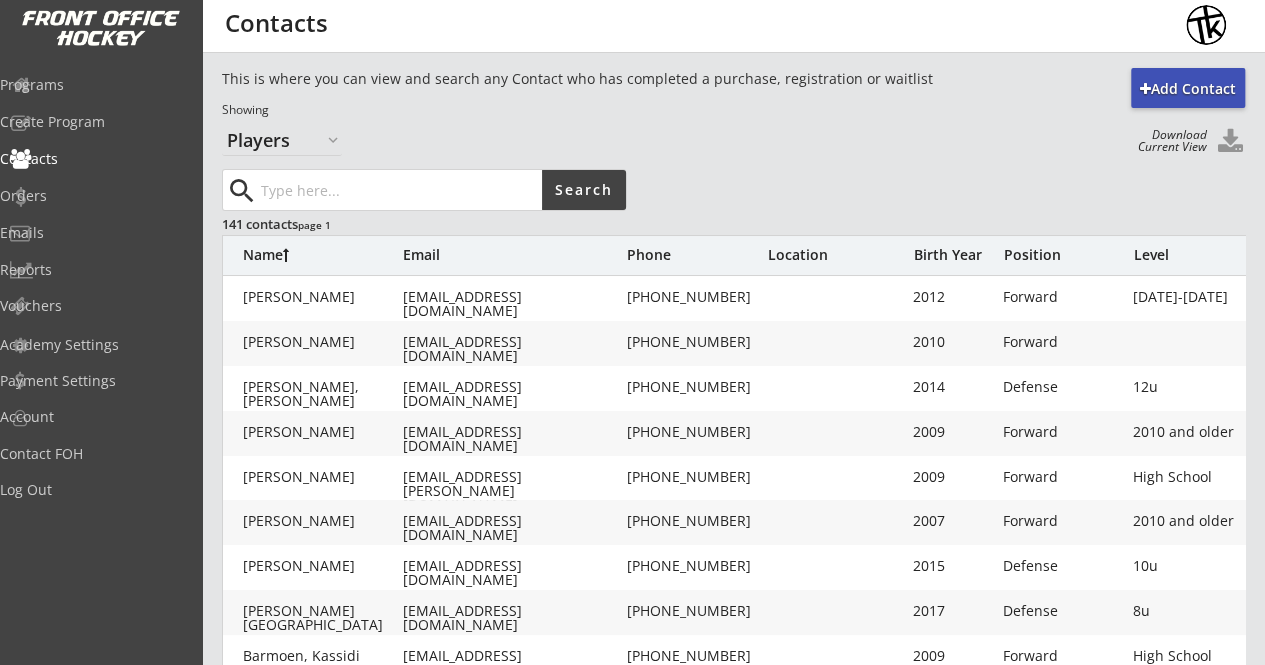 click on "Add Contact" at bounding box center [1188, 89] 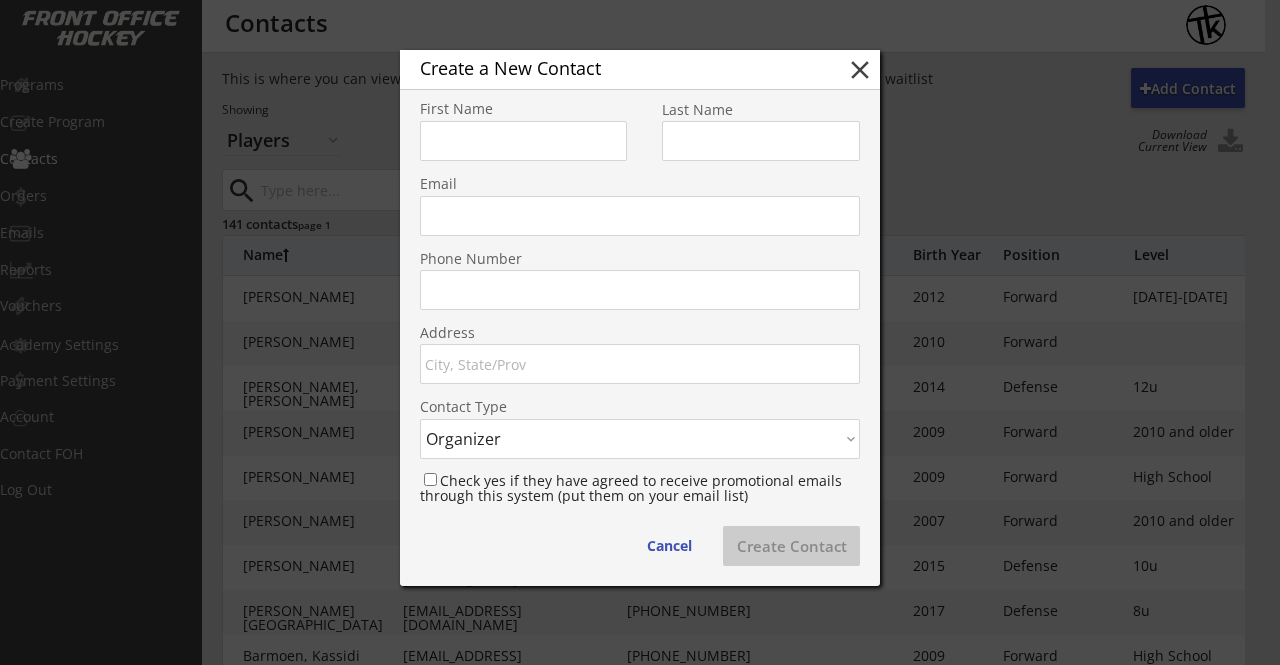 click at bounding box center [523, 141] 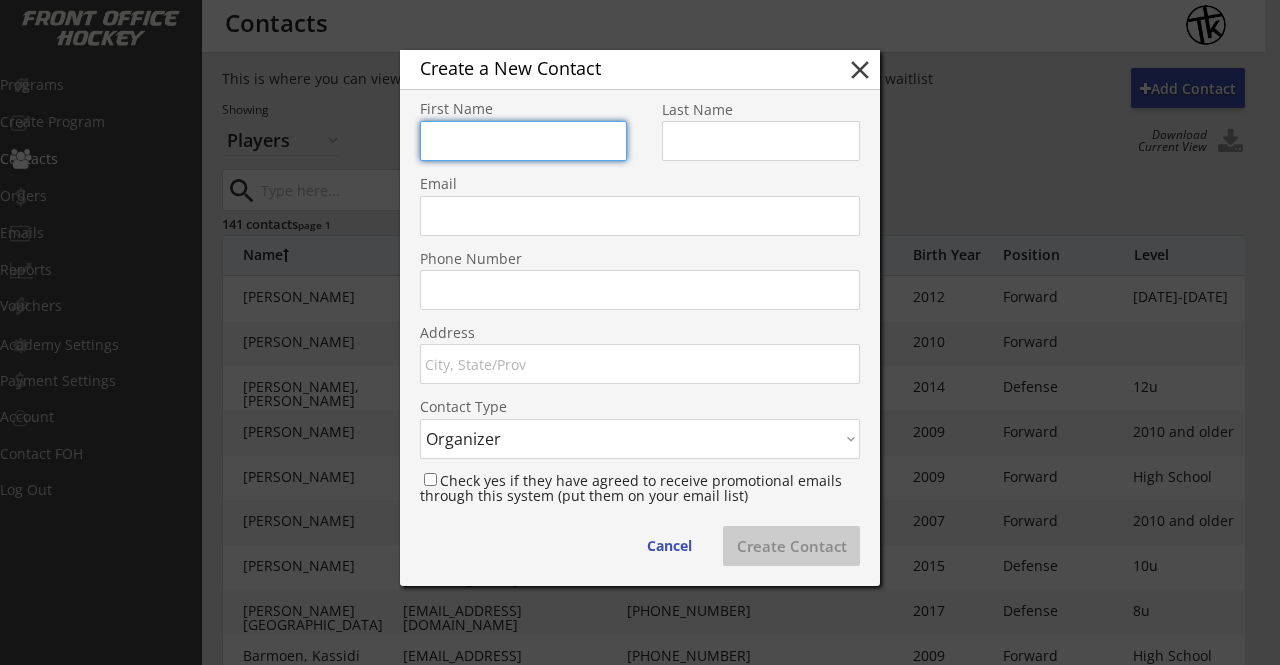 click at bounding box center (640, 216) 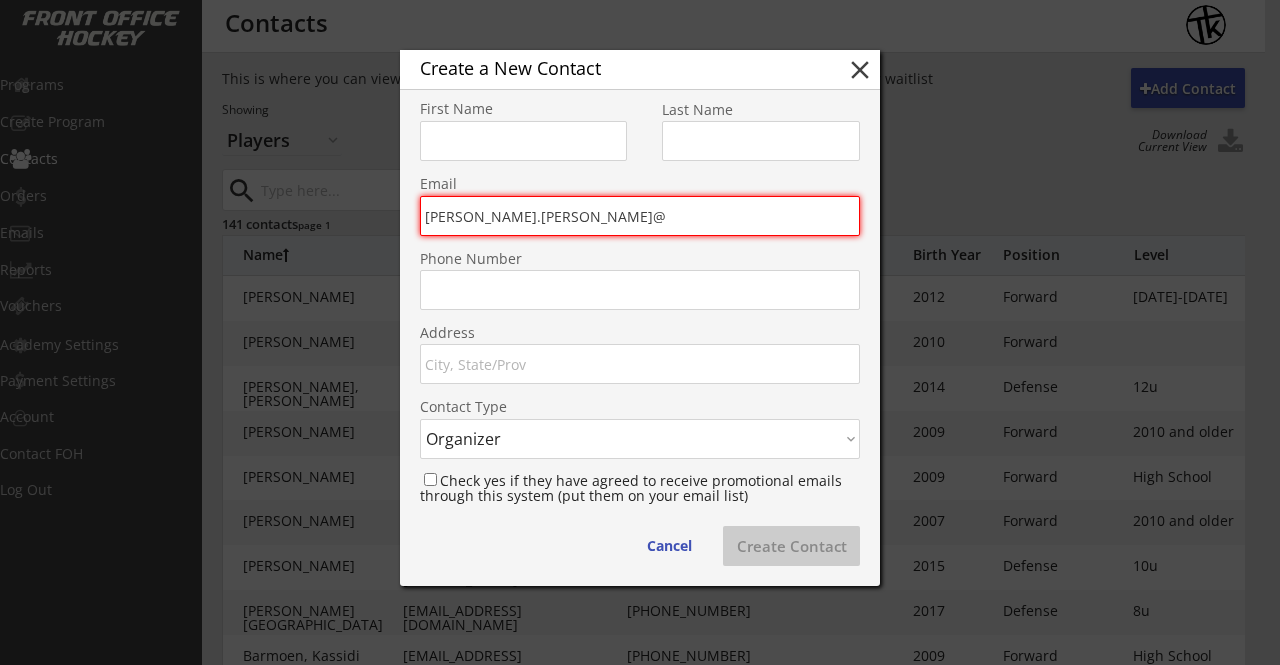 type on "[PERSON_NAME].[PERSON_NAME]@" 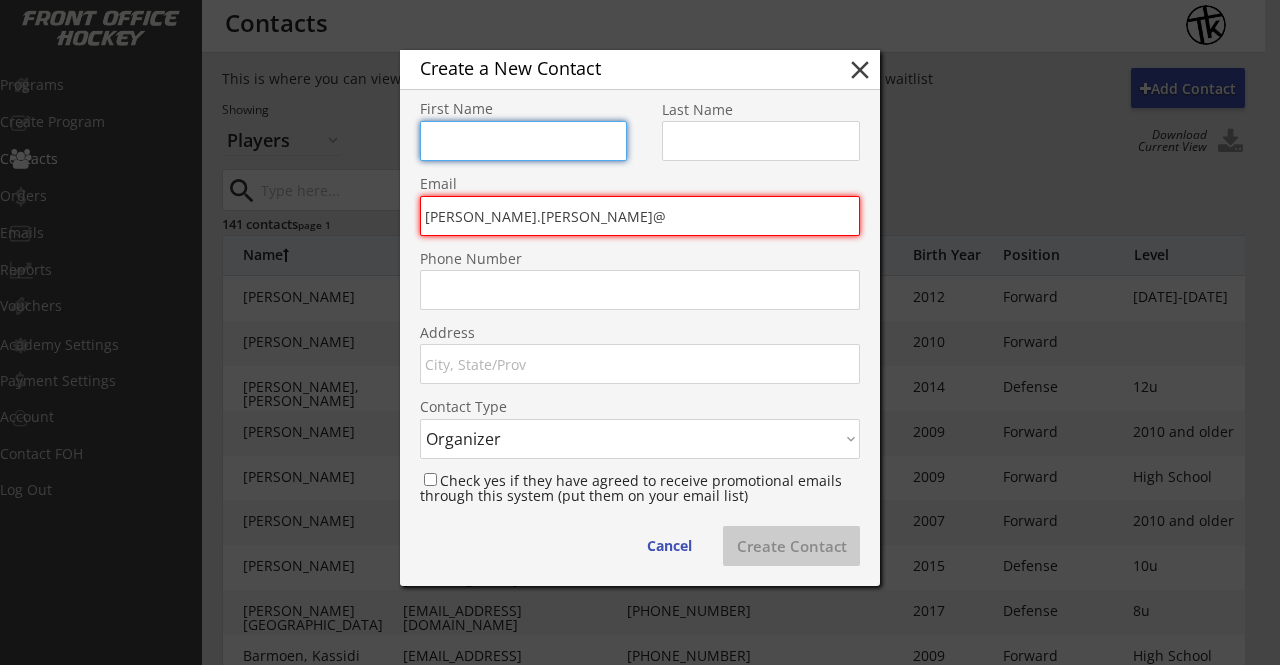 click at bounding box center (523, 141) 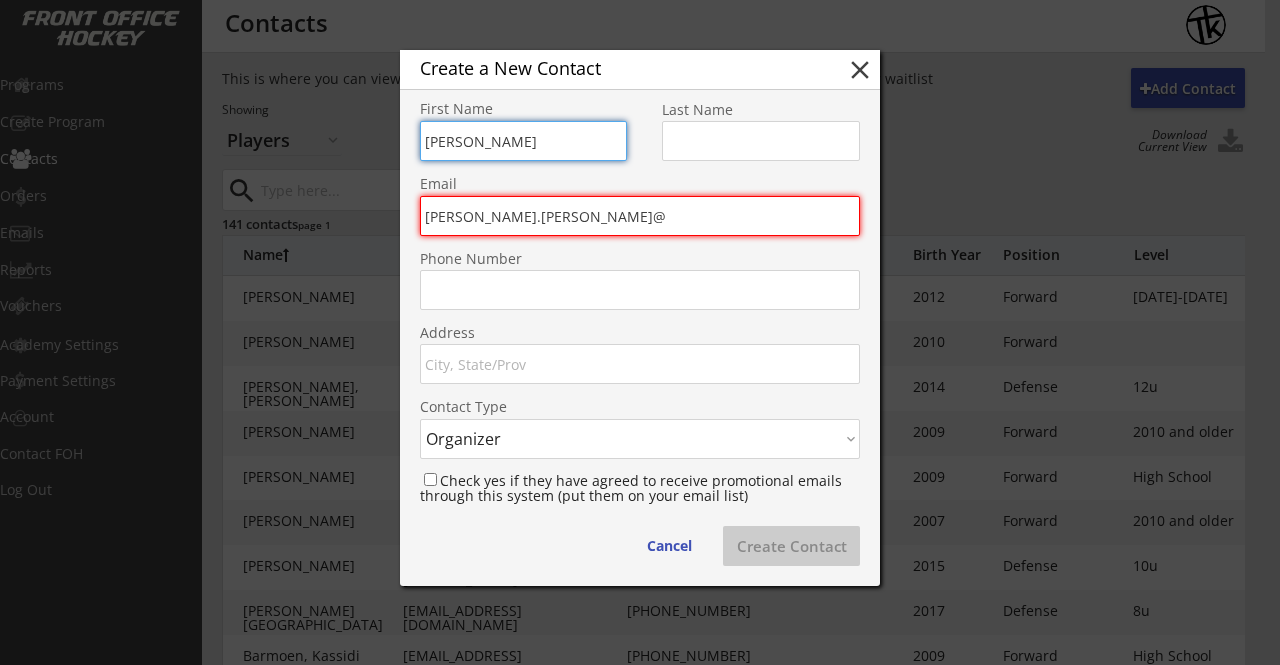 type on "[PERSON_NAME]" 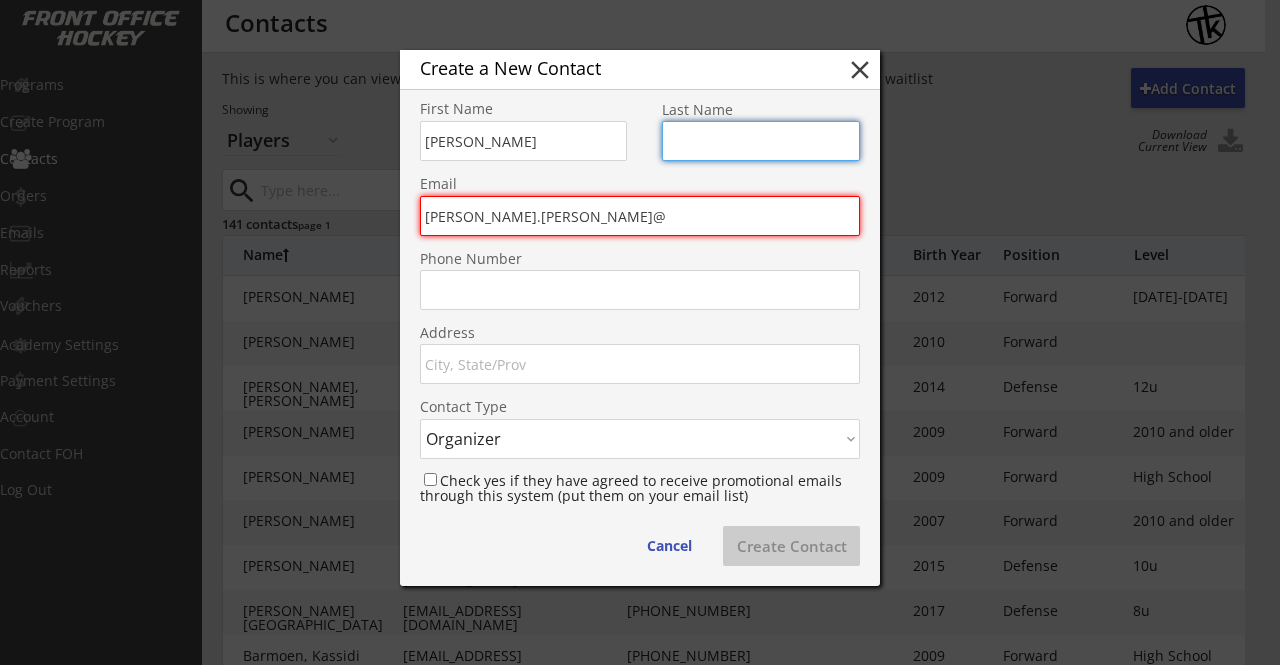 click at bounding box center (761, 141) 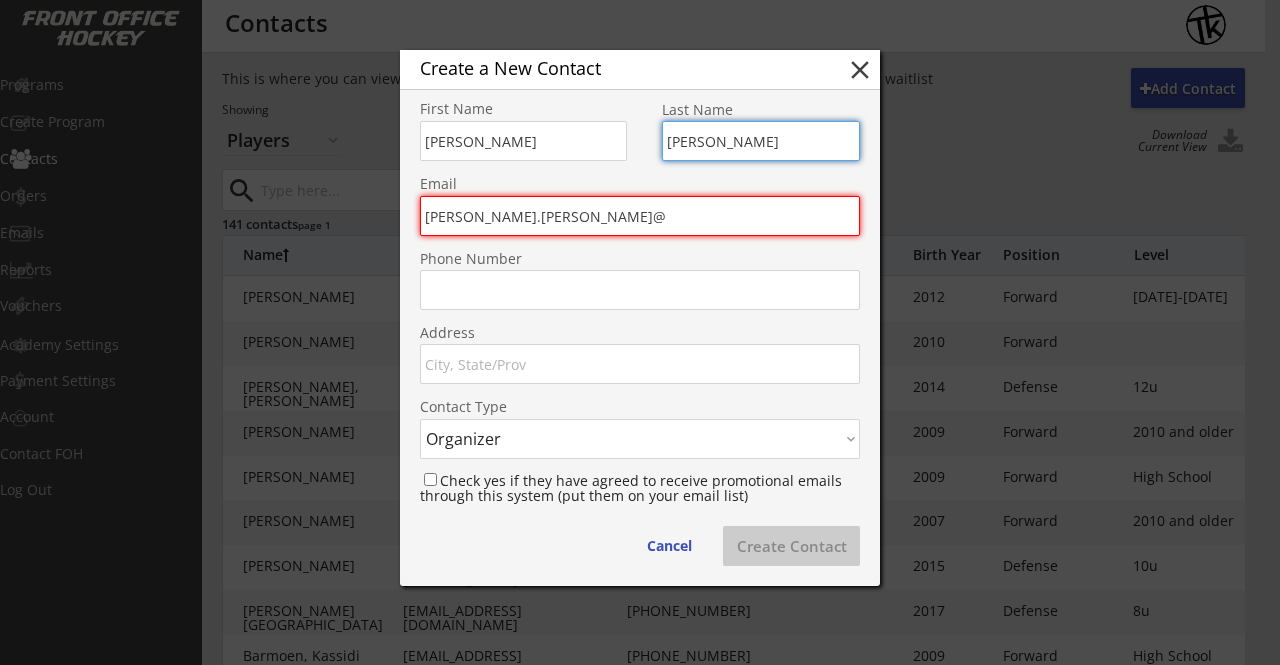 type on "[PERSON_NAME]" 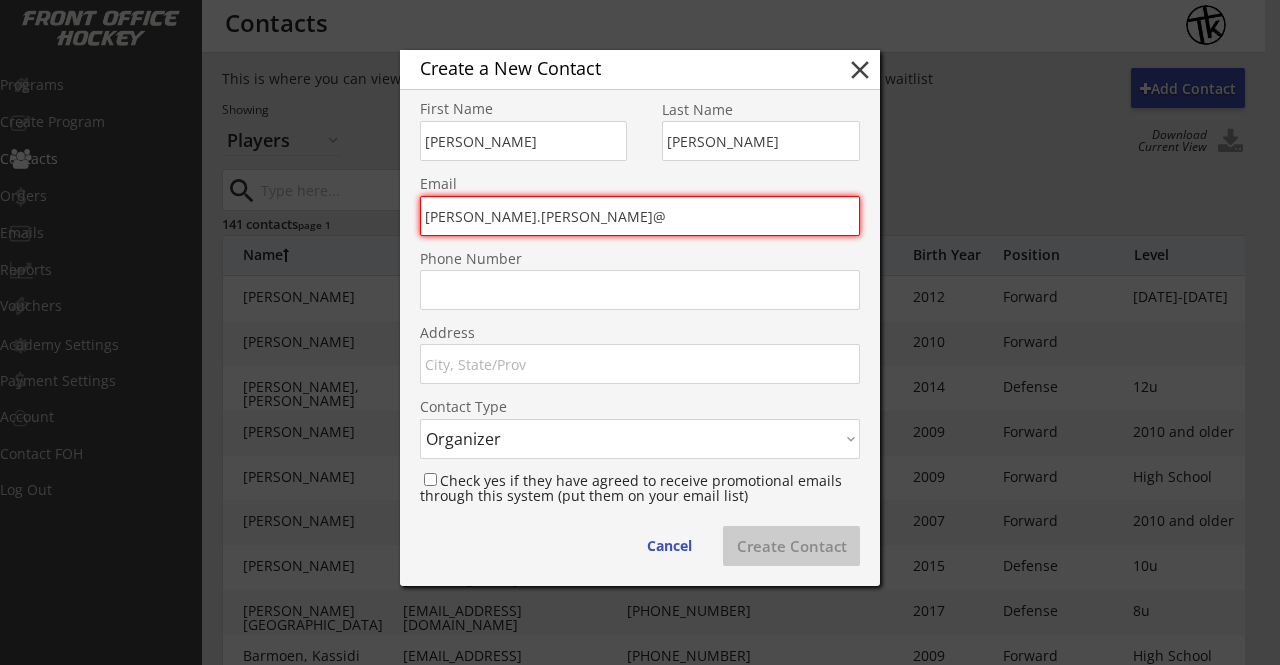 click on "[PERSON_NAME].[PERSON_NAME]@" at bounding box center [640, 216] 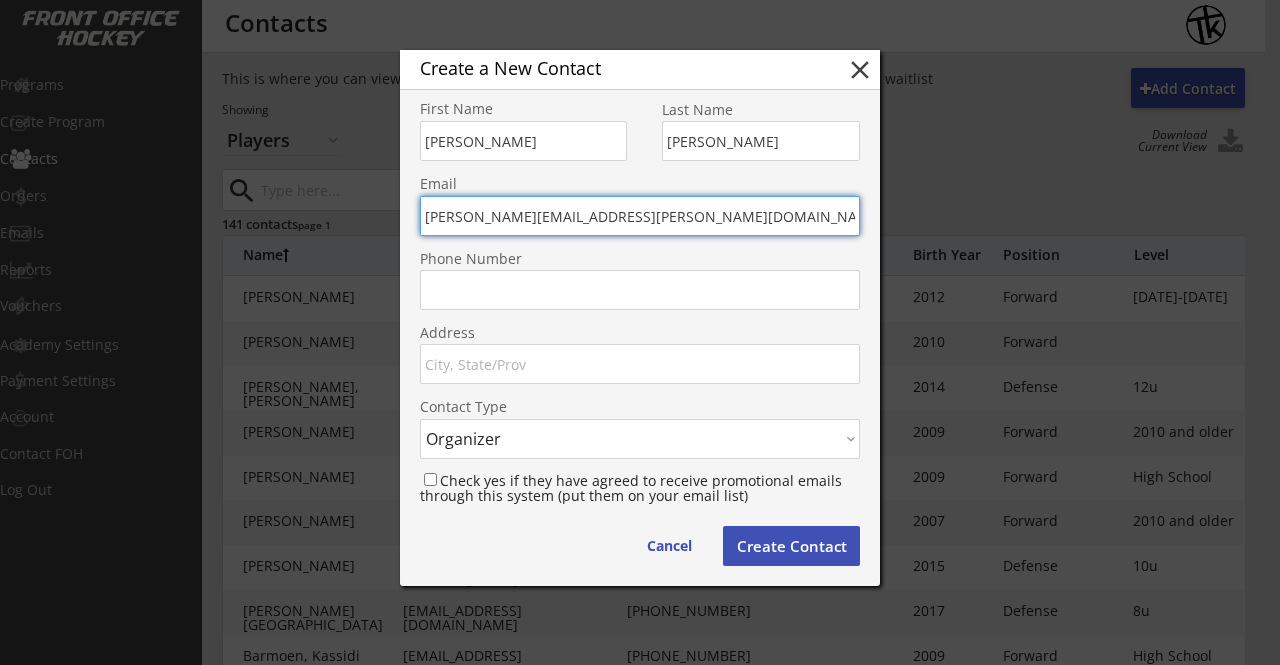 type on "[PERSON_NAME][EMAIL_ADDRESS][PERSON_NAME][DOMAIN_NAME]" 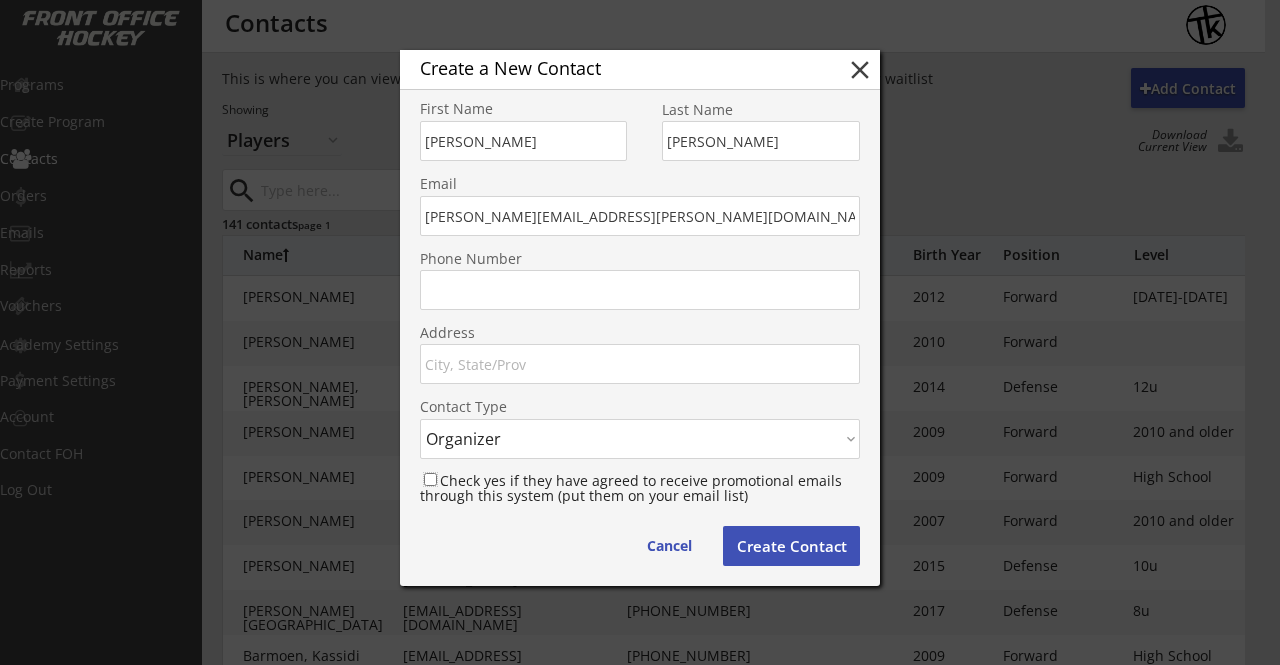 click on "Check yes if they have agreed to receive promotional emails through this system (put them on your email list)" at bounding box center (430, 479) 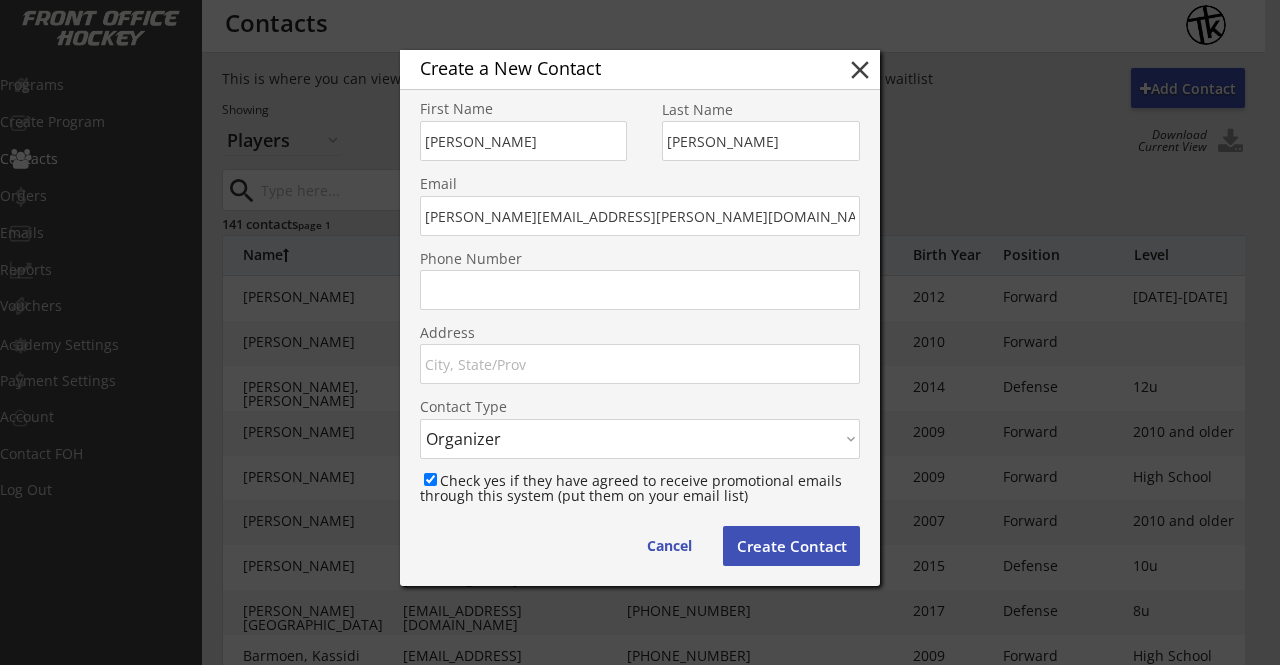 click on "Create Contact" at bounding box center (791, 546) 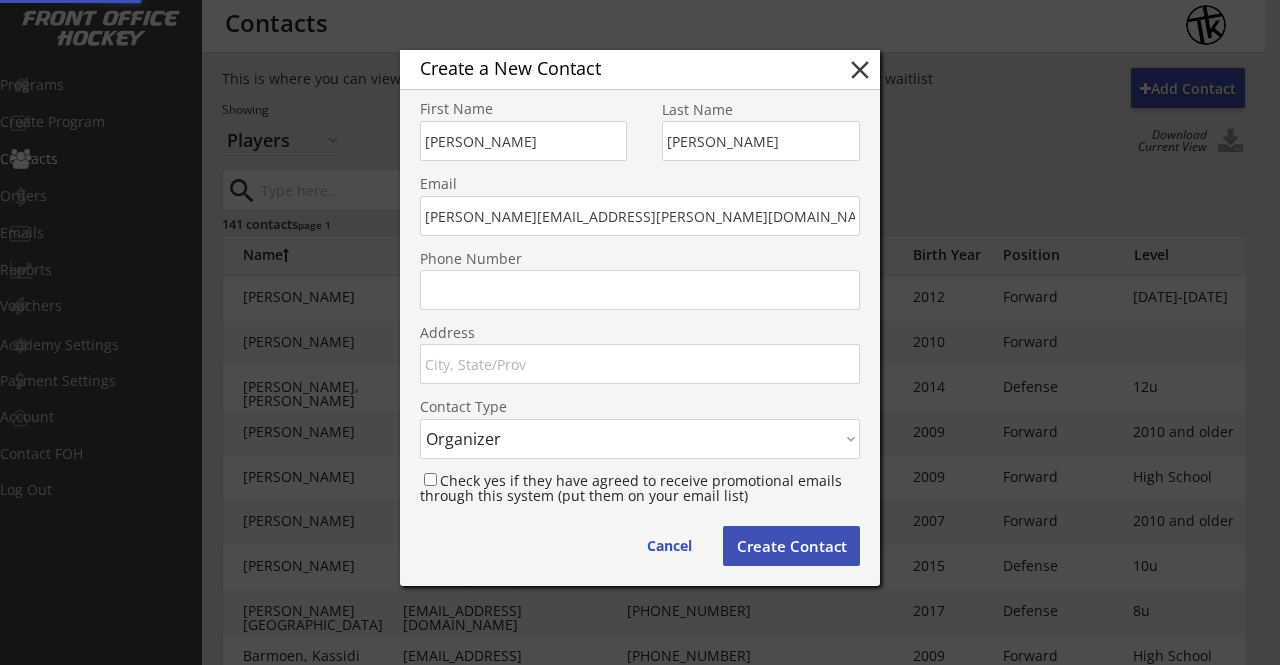 type 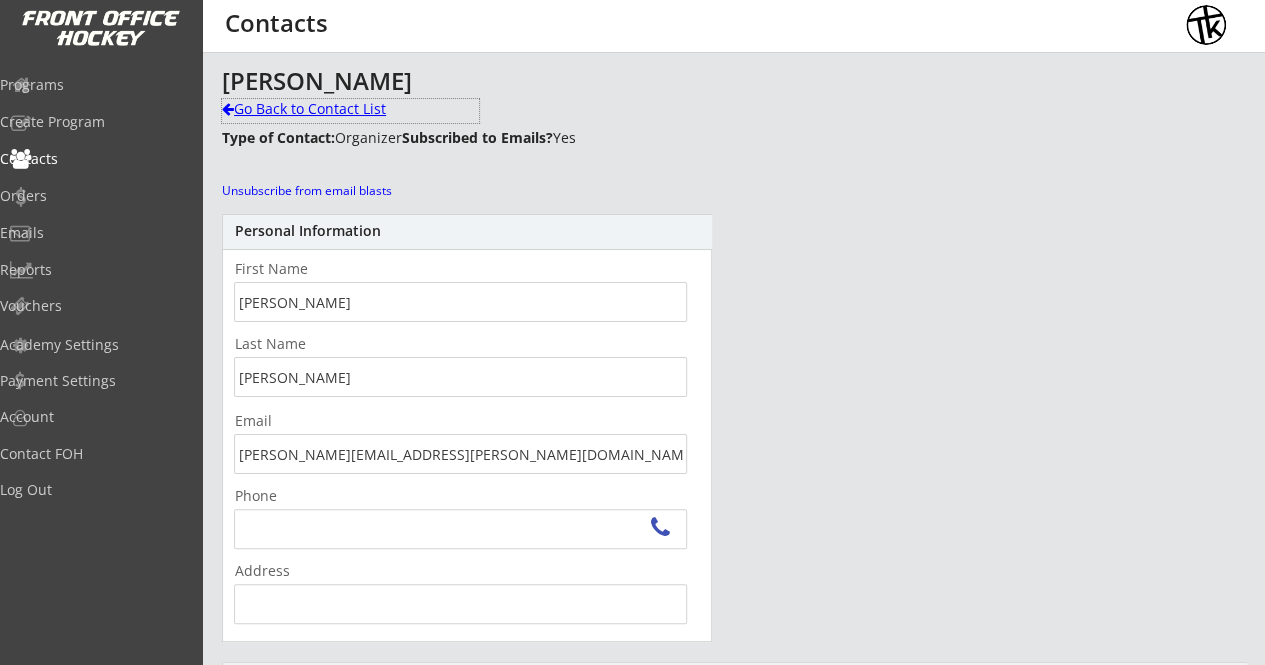 click on "Go Back to Contact List" at bounding box center (350, 109) 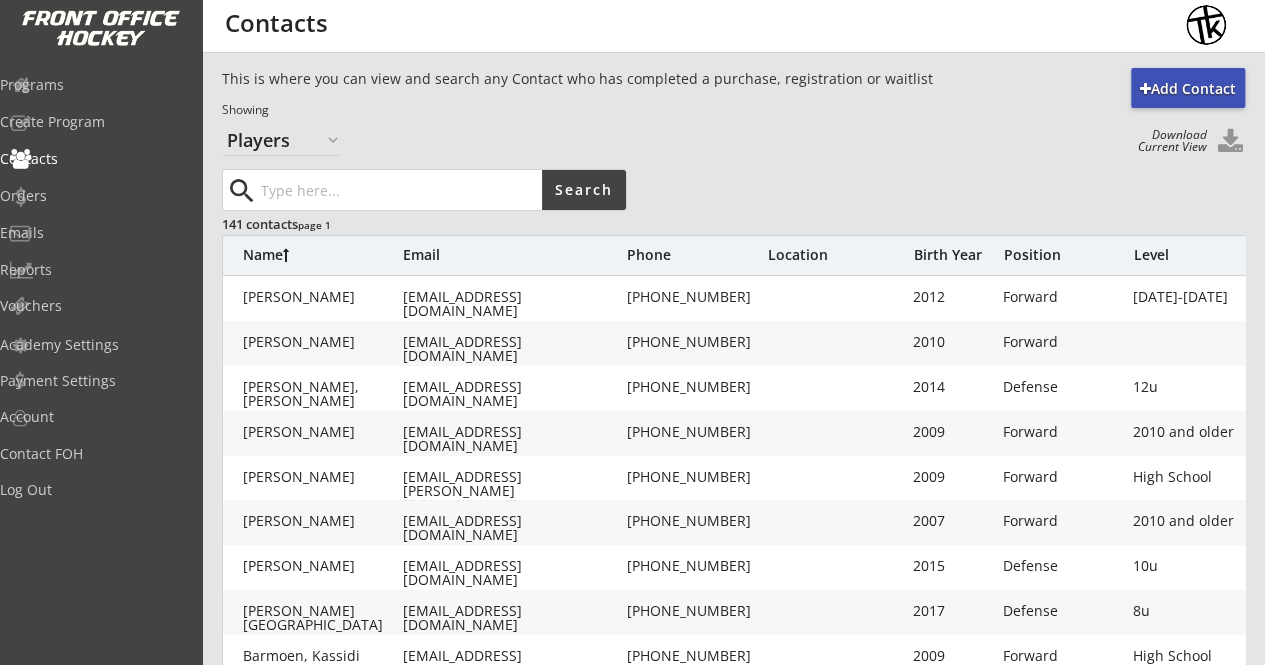 click at bounding box center [399, 190] 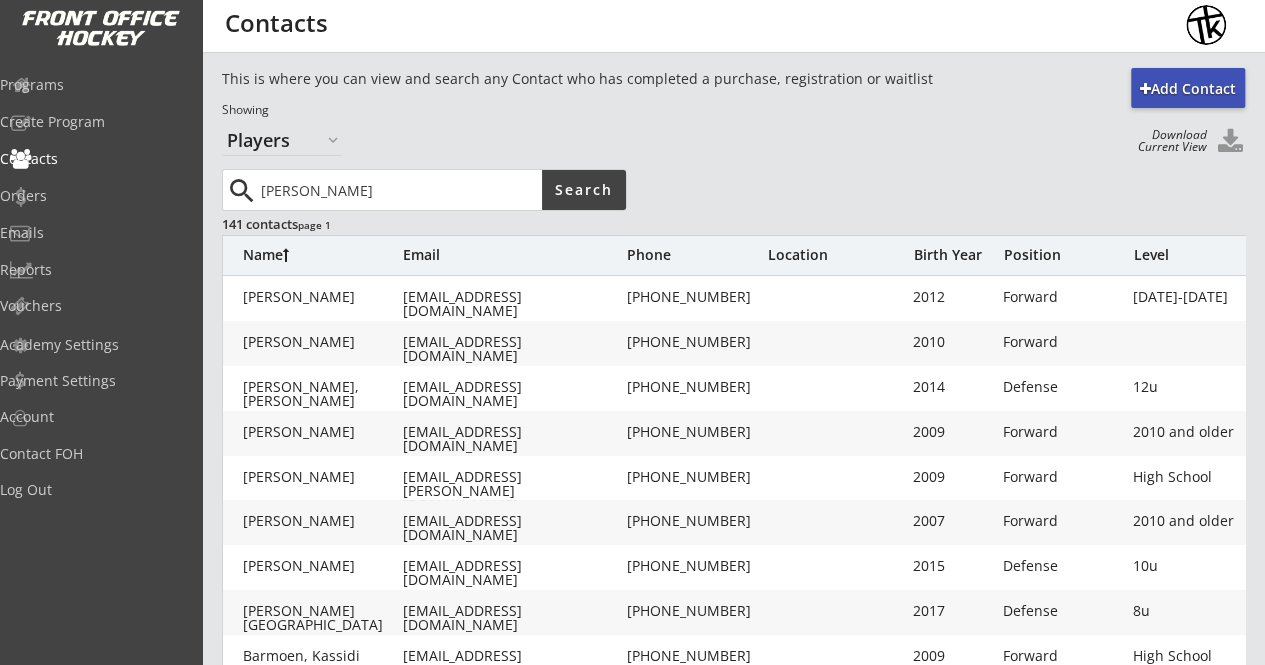 type on "[PERSON_NAME]" 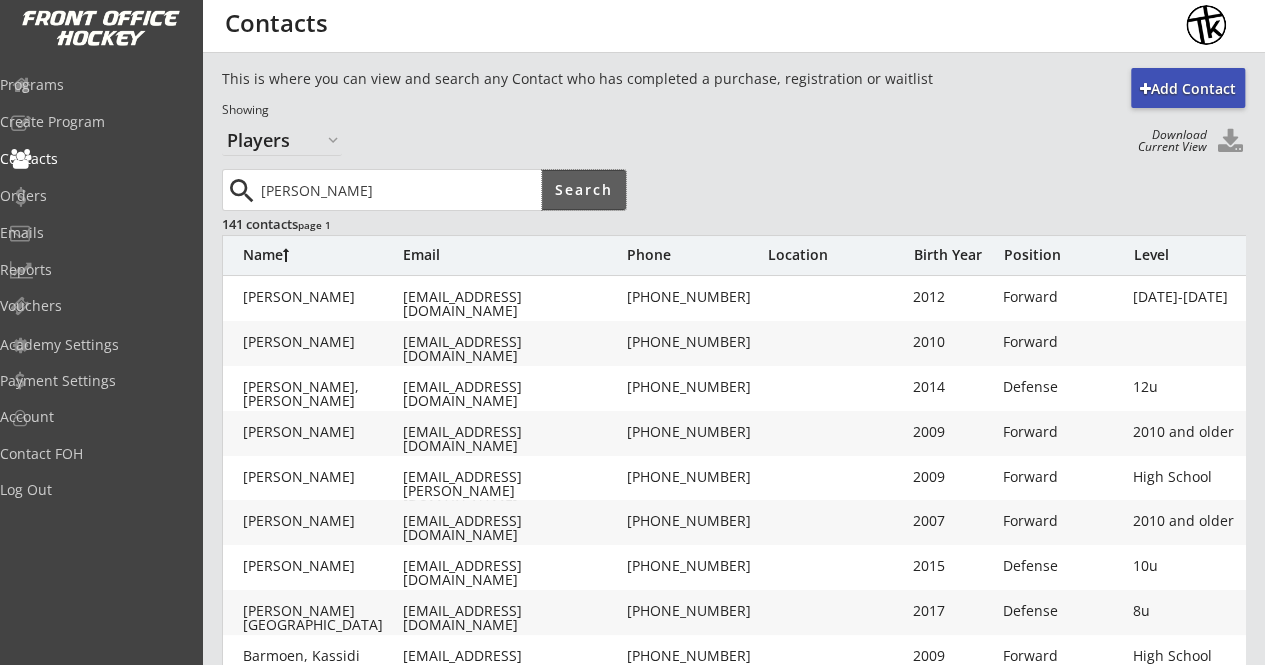 click on "Search" at bounding box center (584, 190) 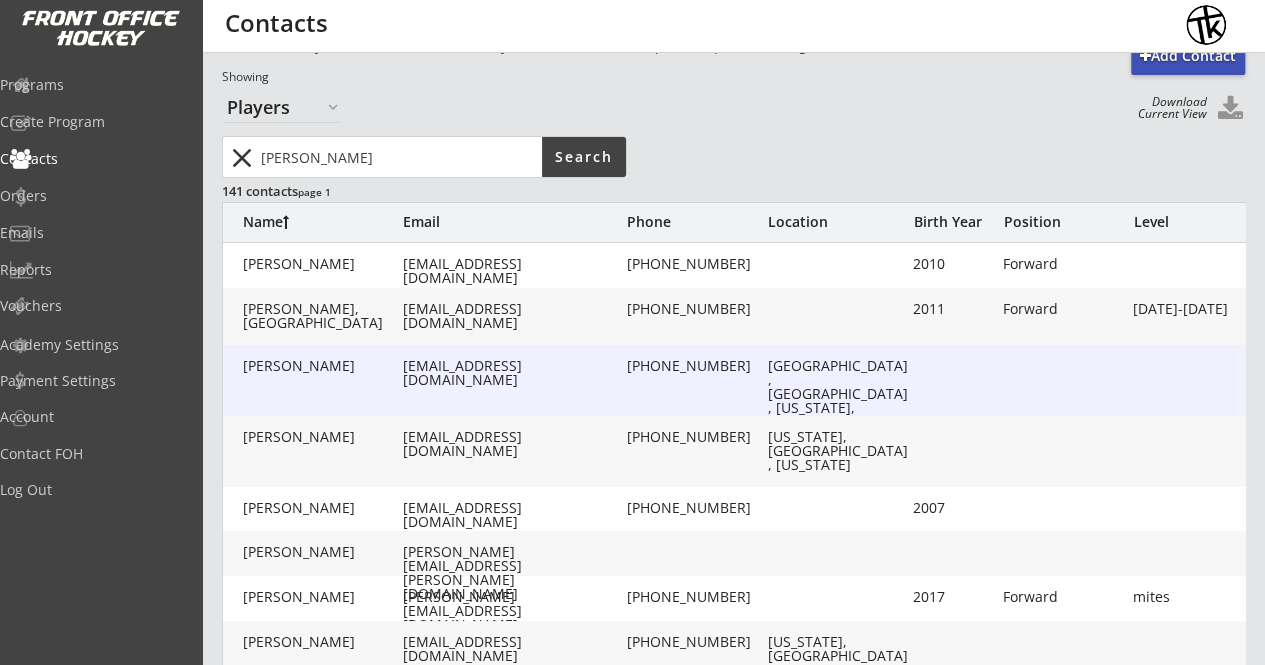 scroll, scrollTop: 53, scrollLeft: 0, axis: vertical 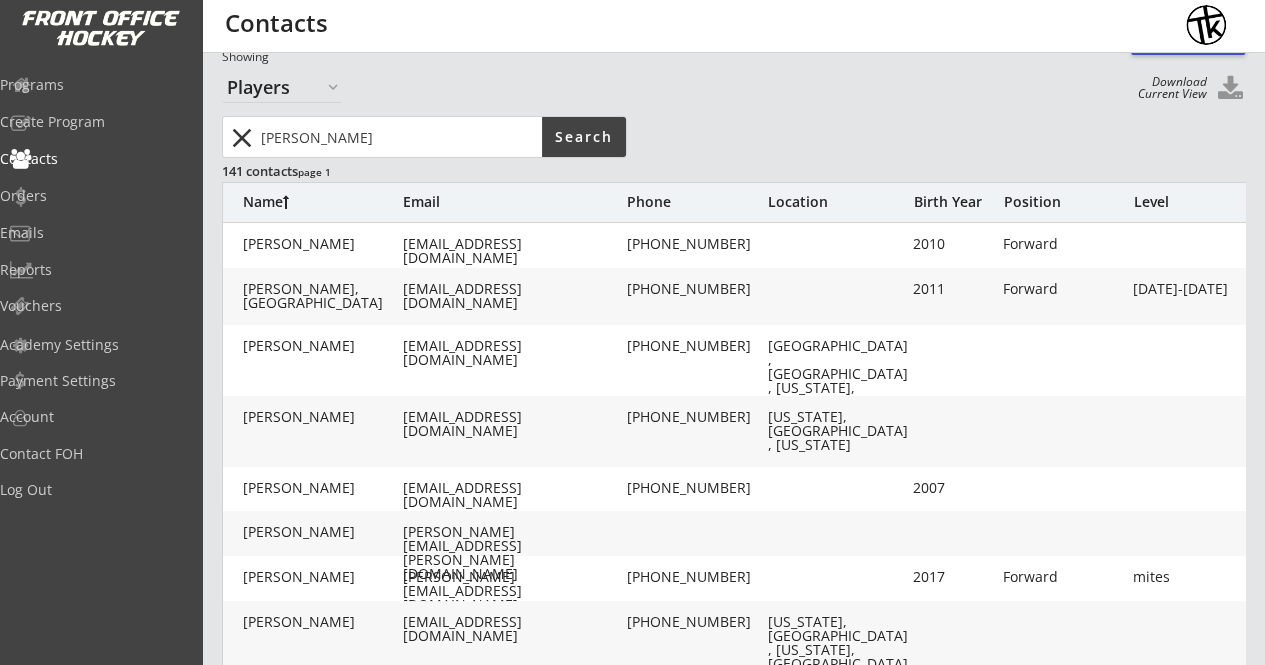 click on "[PERSON_NAME], Ryan [EMAIL_ADDRESS][PERSON_NAME][DOMAIN_NAME]" at bounding box center (773, 533) 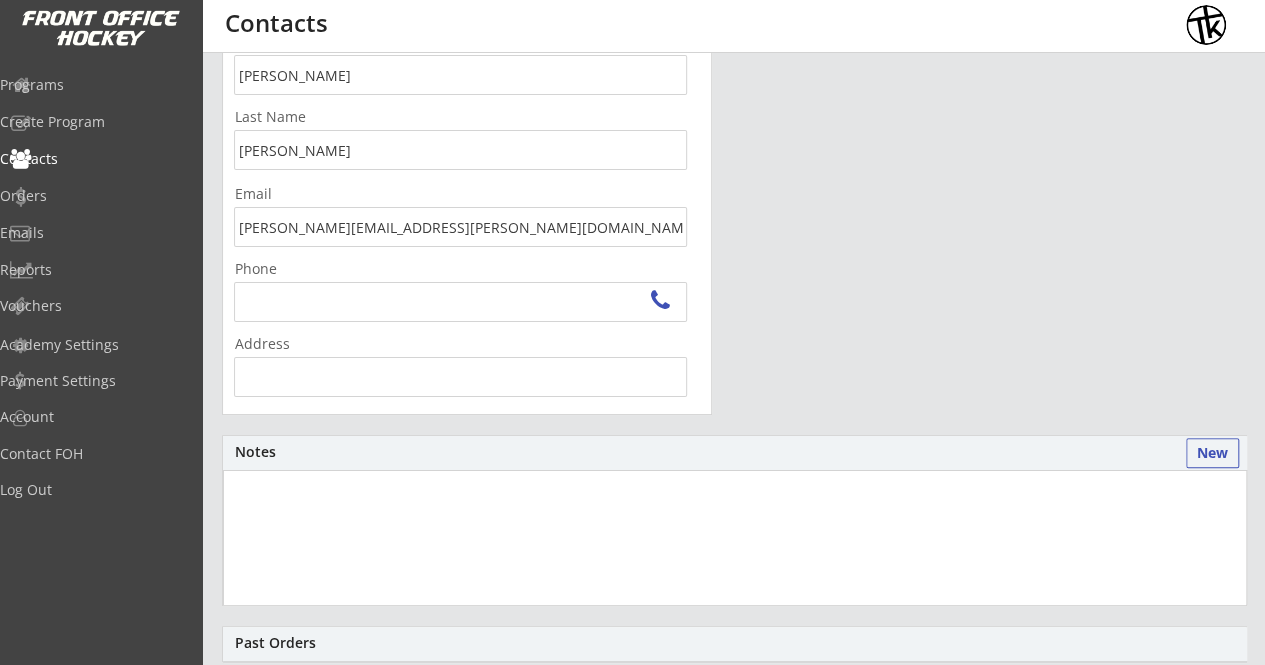 scroll, scrollTop: 228, scrollLeft: 0, axis: vertical 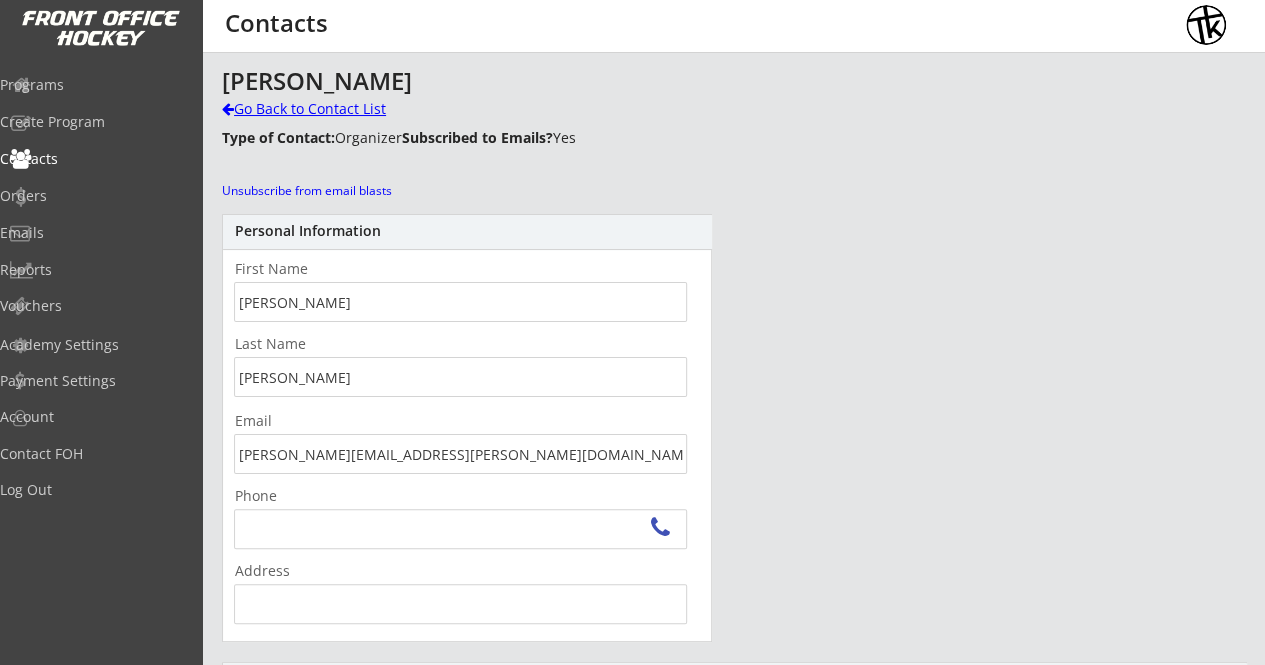click on "Go Back to Contact List" at bounding box center [350, 111] 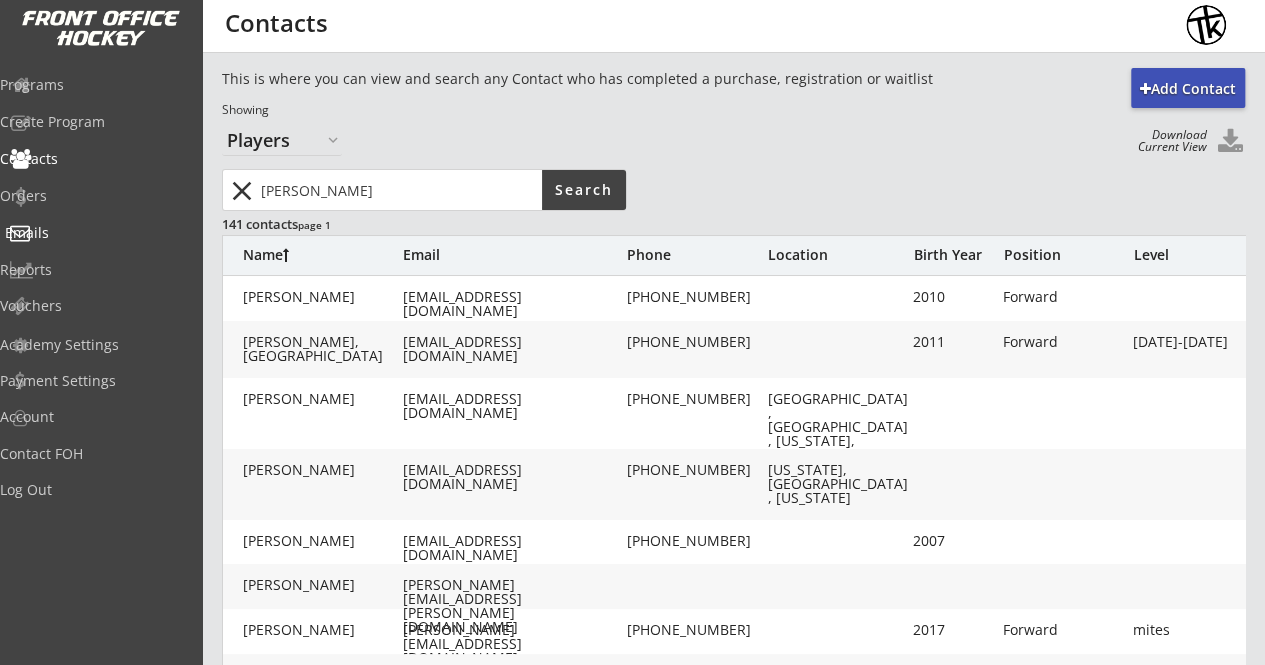 click on "Emails" at bounding box center [95, 233] 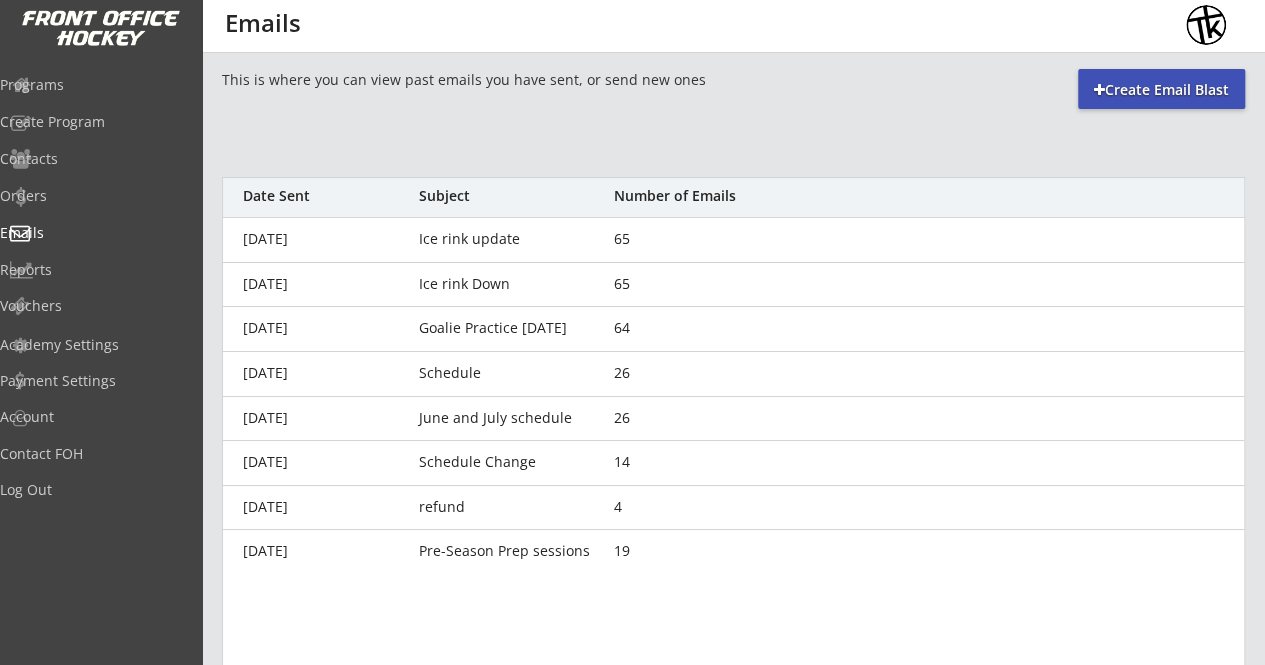click on "Create Email Blast" at bounding box center (1161, 90) 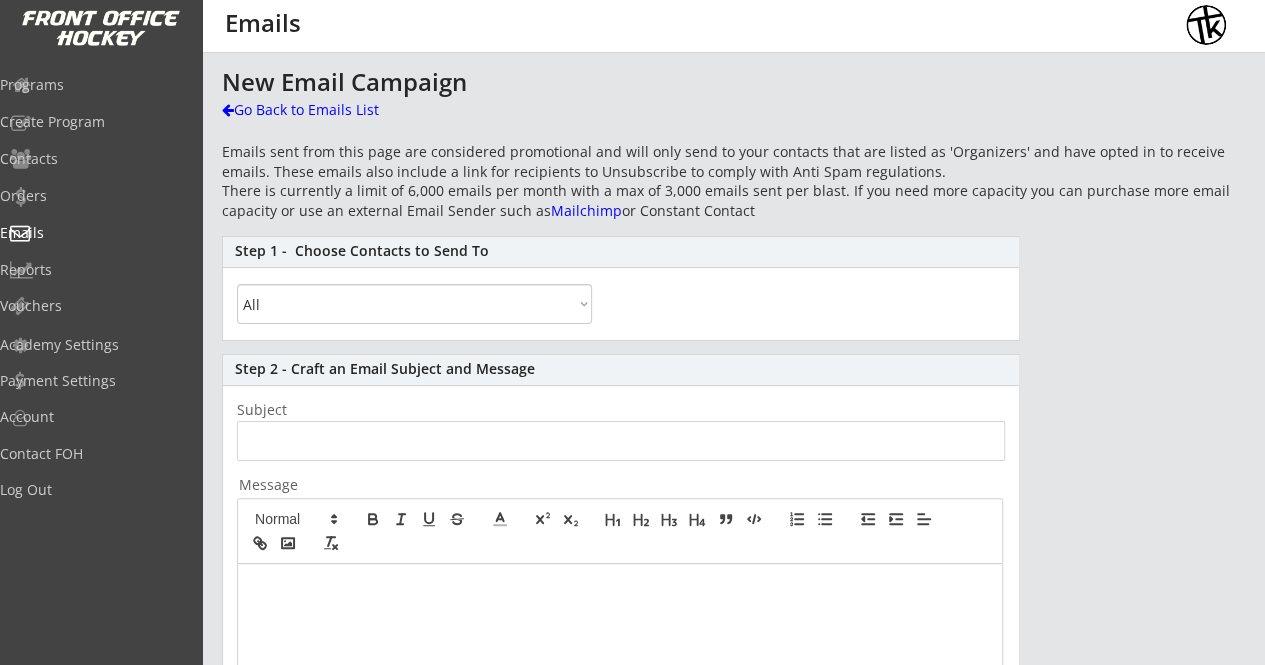 click on "All By Specific Programs Within Birth Year Range" at bounding box center (414, 304) 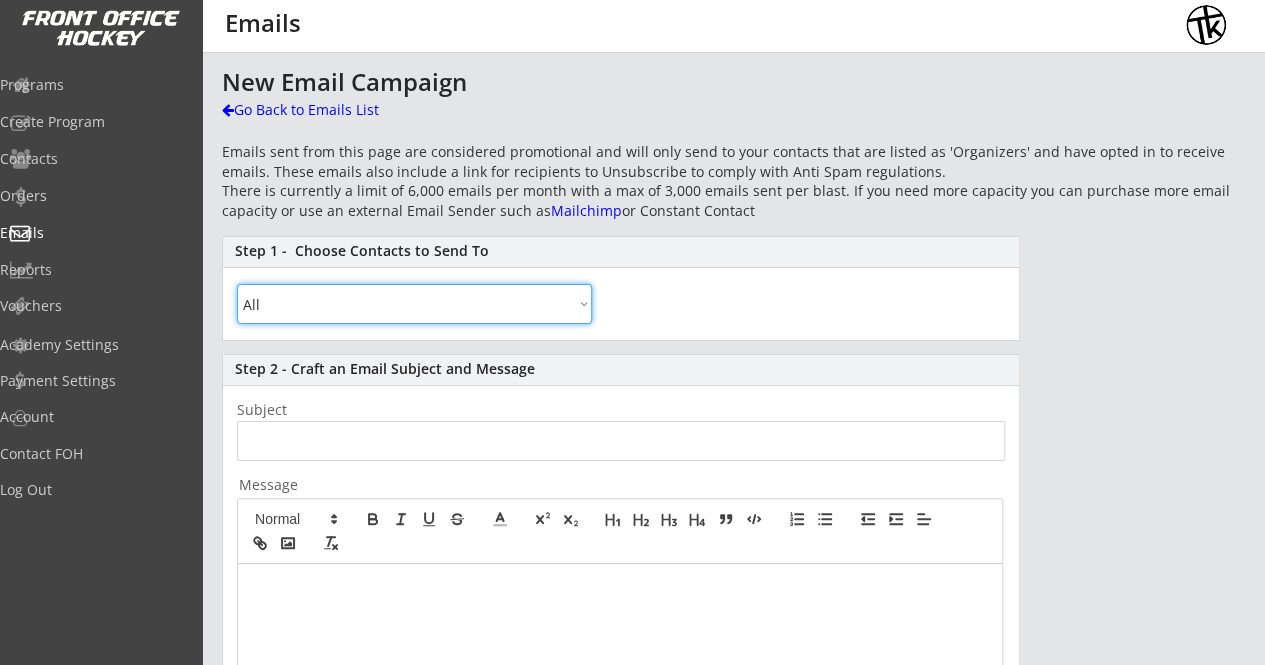 click on "All By Specific Programs Within Birth Year Range" at bounding box center (414, 304) 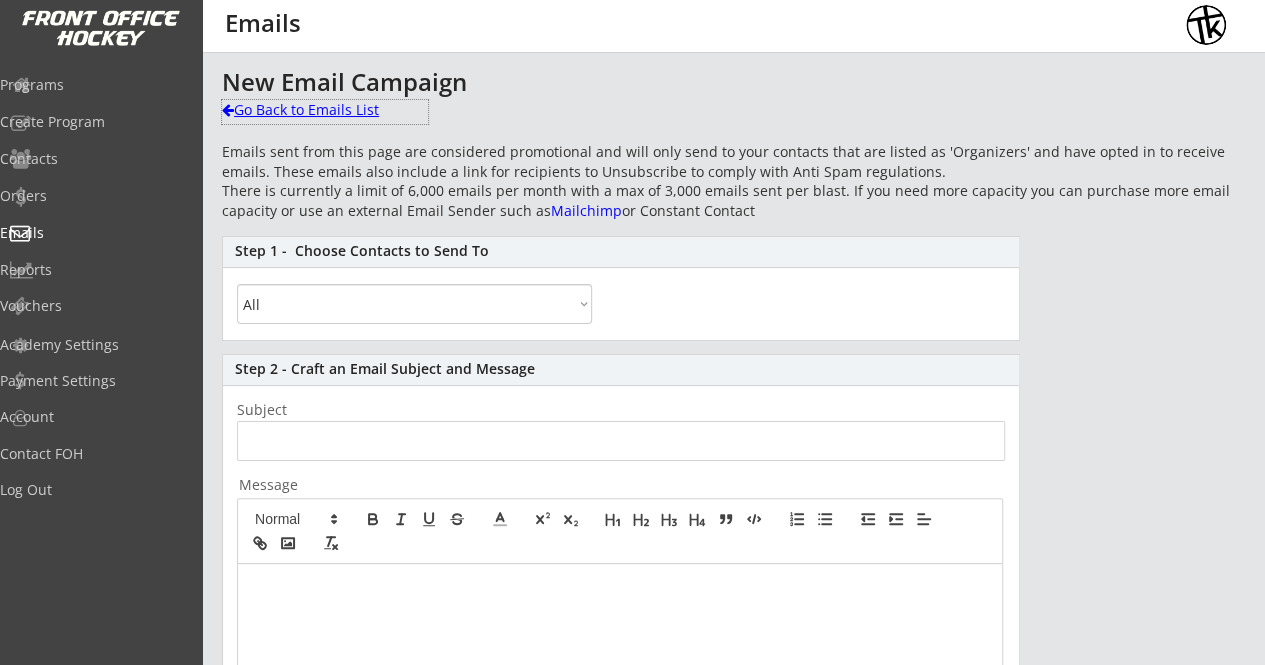 click on "Go Back to Emails List" at bounding box center (325, 110) 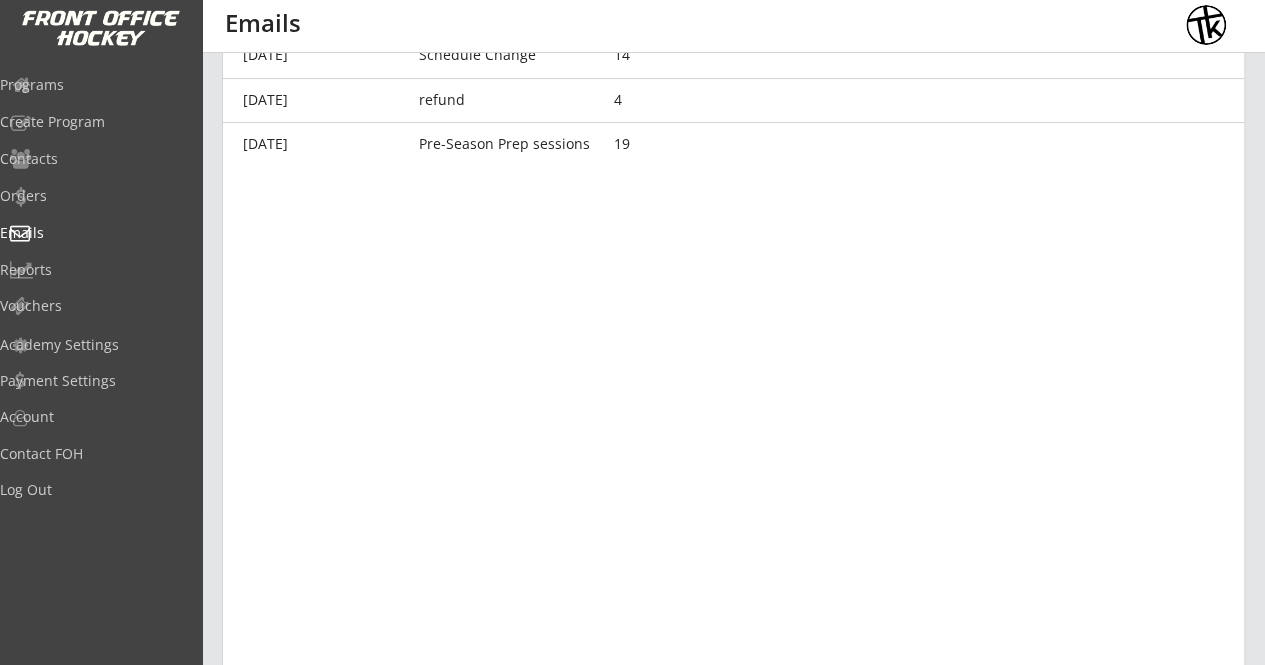 scroll, scrollTop: 435, scrollLeft: 0, axis: vertical 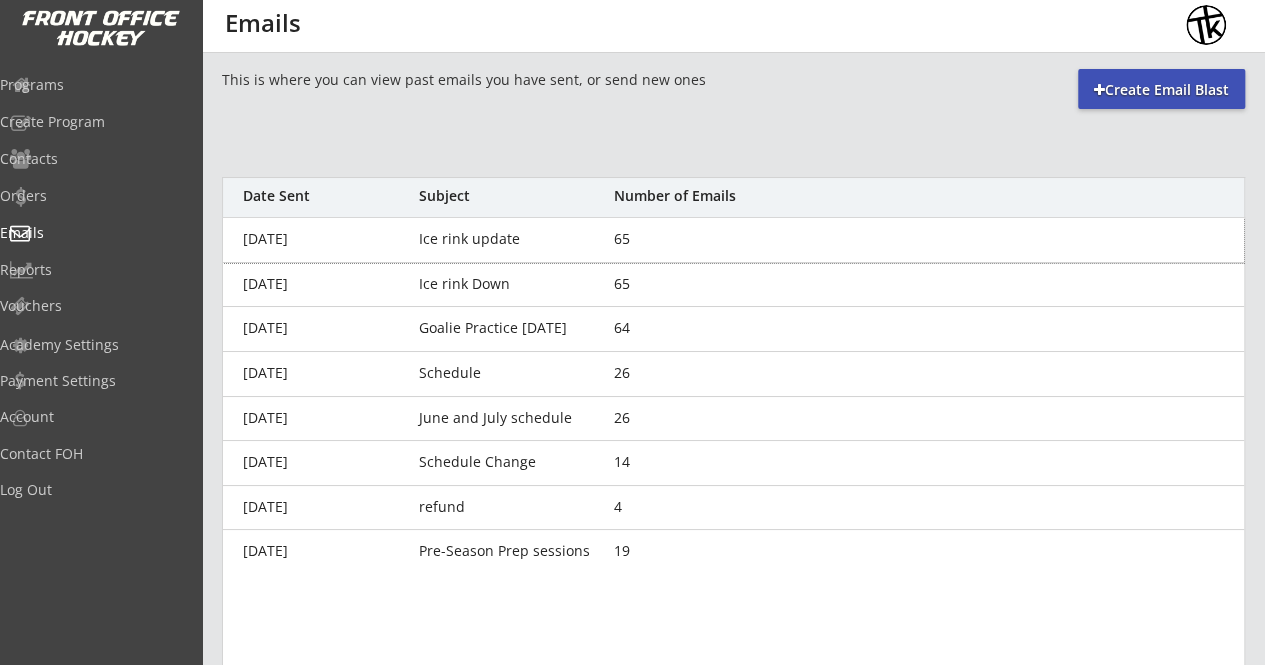 click on "Ice rink update" at bounding box center [513, 239] 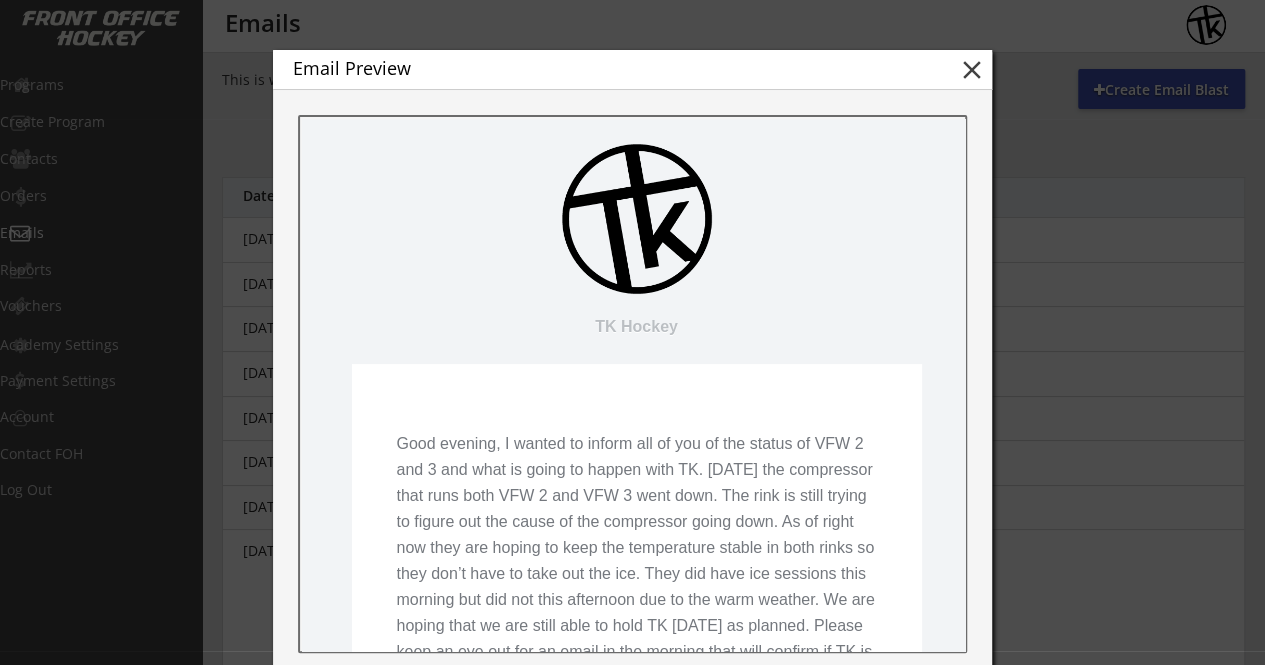 scroll, scrollTop: 182, scrollLeft: 0, axis: vertical 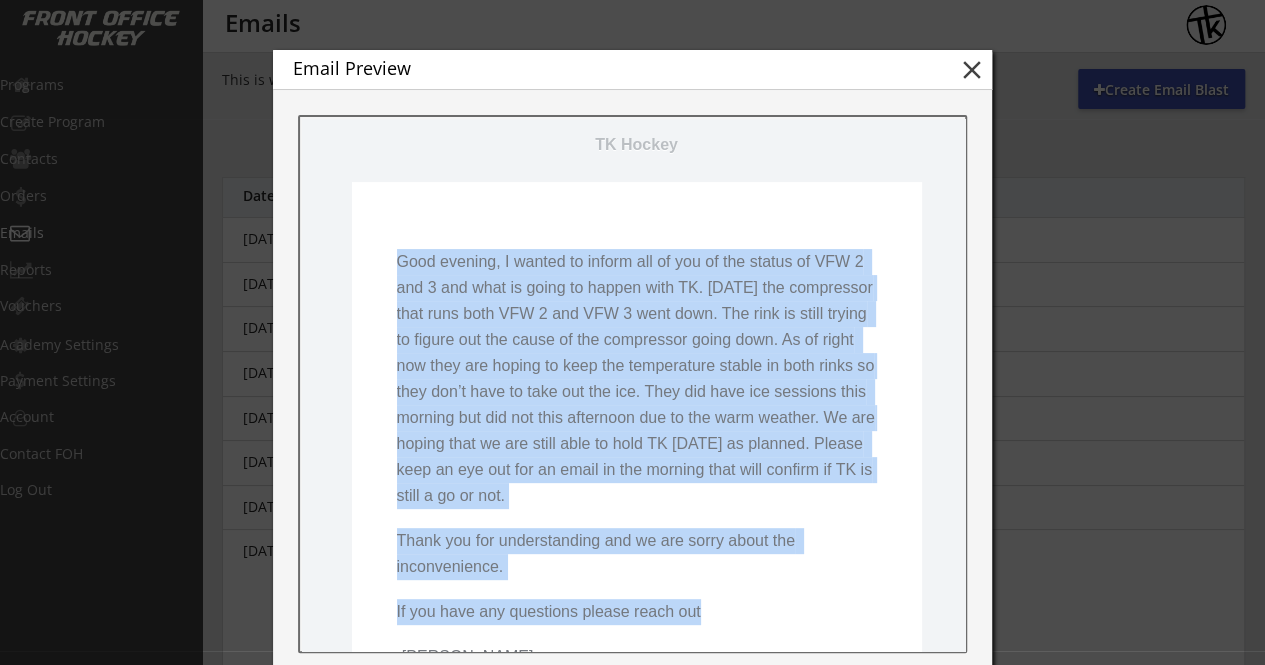 drag, startPoint x: 392, startPoint y: 263, endPoint x: 736, endPoint y: 621, distance: 496.48767 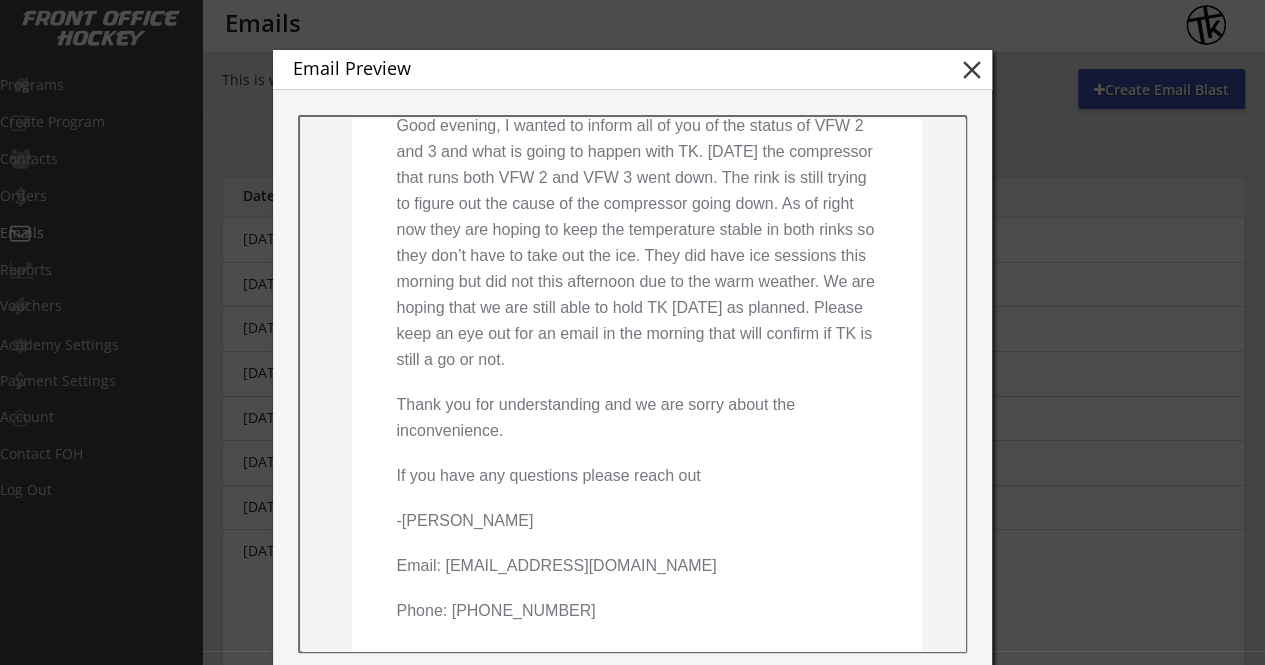 scroll, scrollTop: 318, scrollLeft: 0, axis: vertical 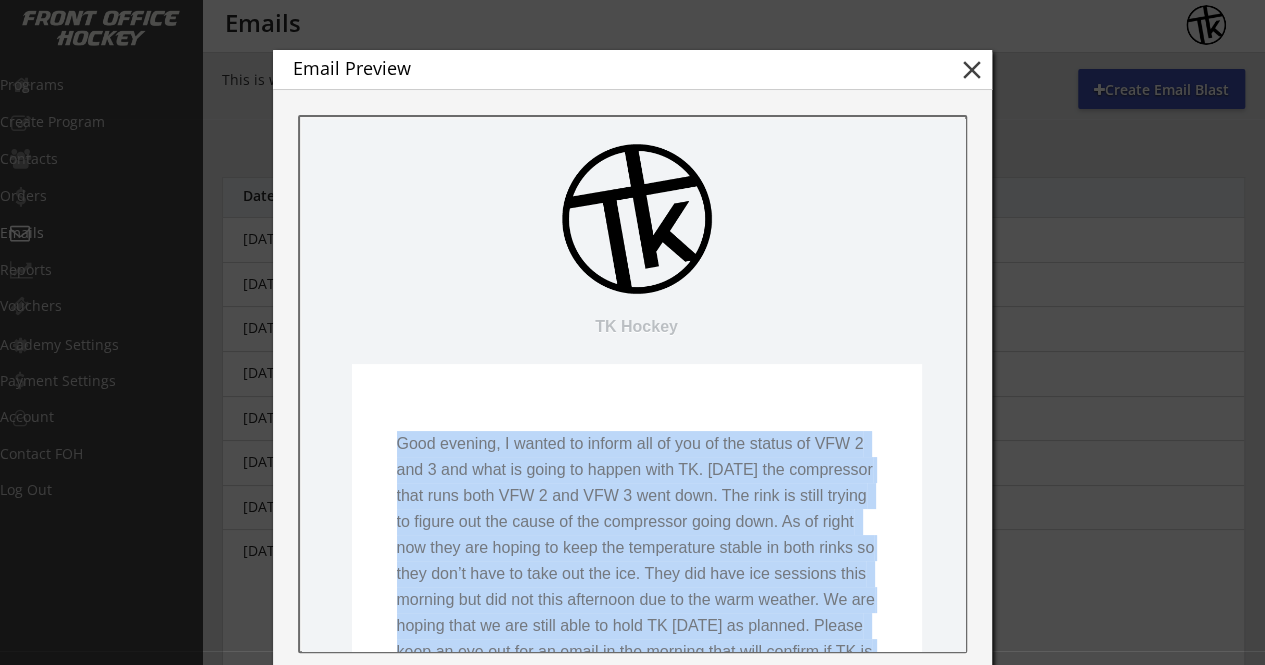 drag, startPoint x: 544, startPoint y: 607, endPoint x: 386, endPoint y: 445, distance: 226.29184 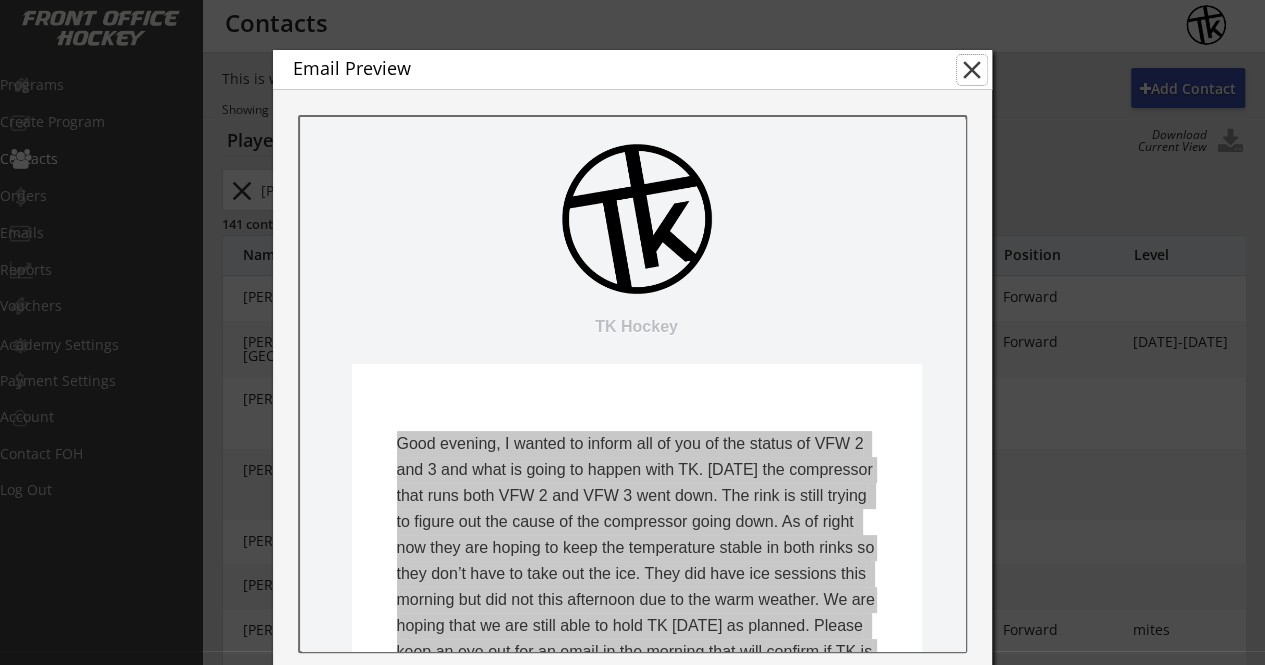 click on "close" at bounding box center (972, 70) 